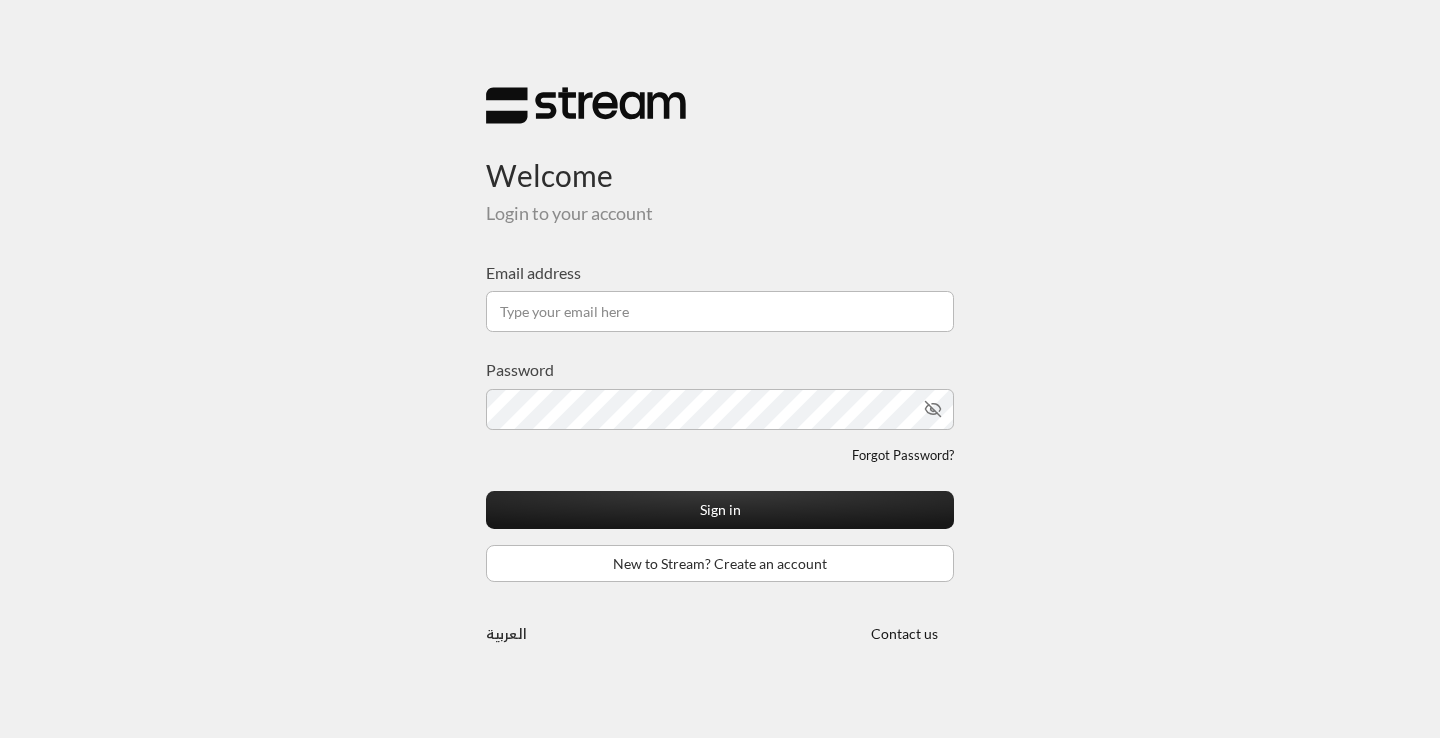 scroll, scrollTop: 0, scrollLeft: 0, axis: both 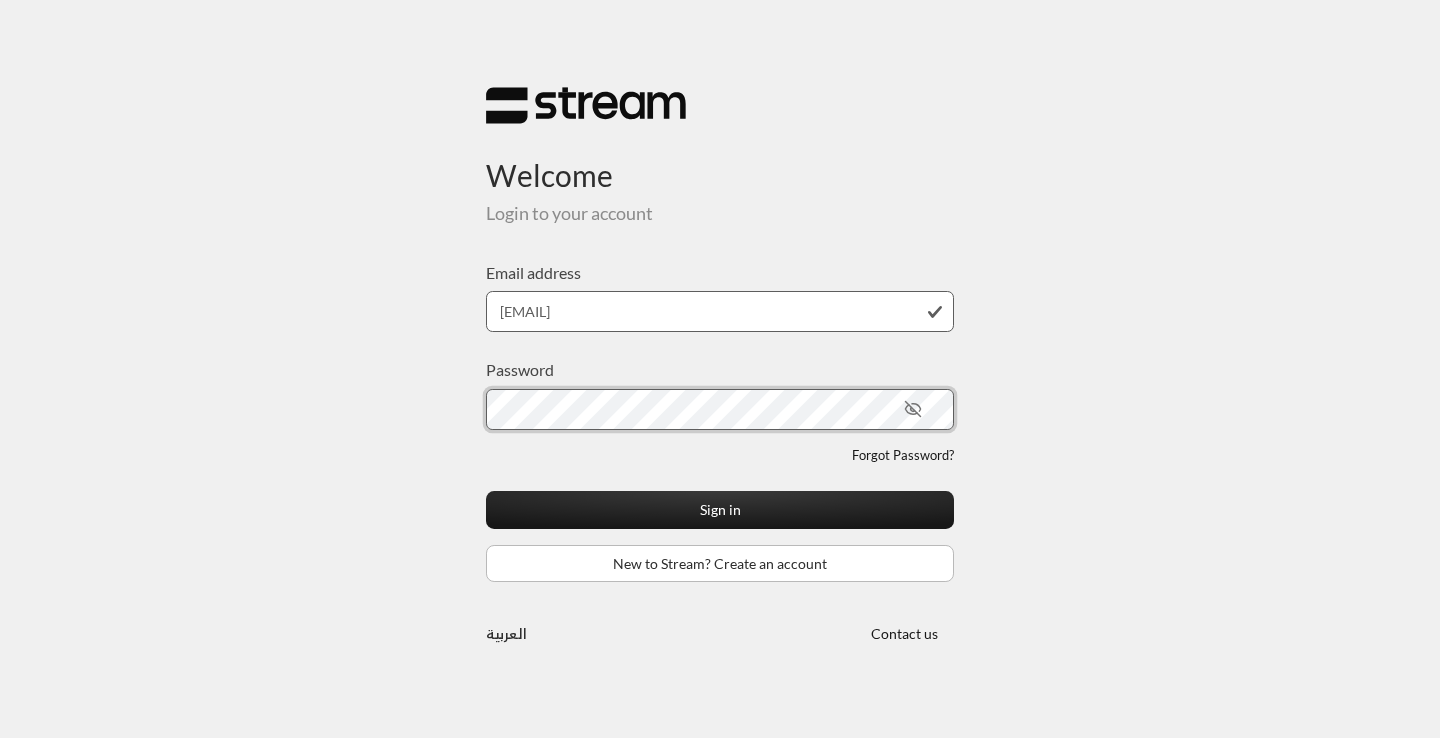 click on "Sign in" at bounding box center (720, 509) 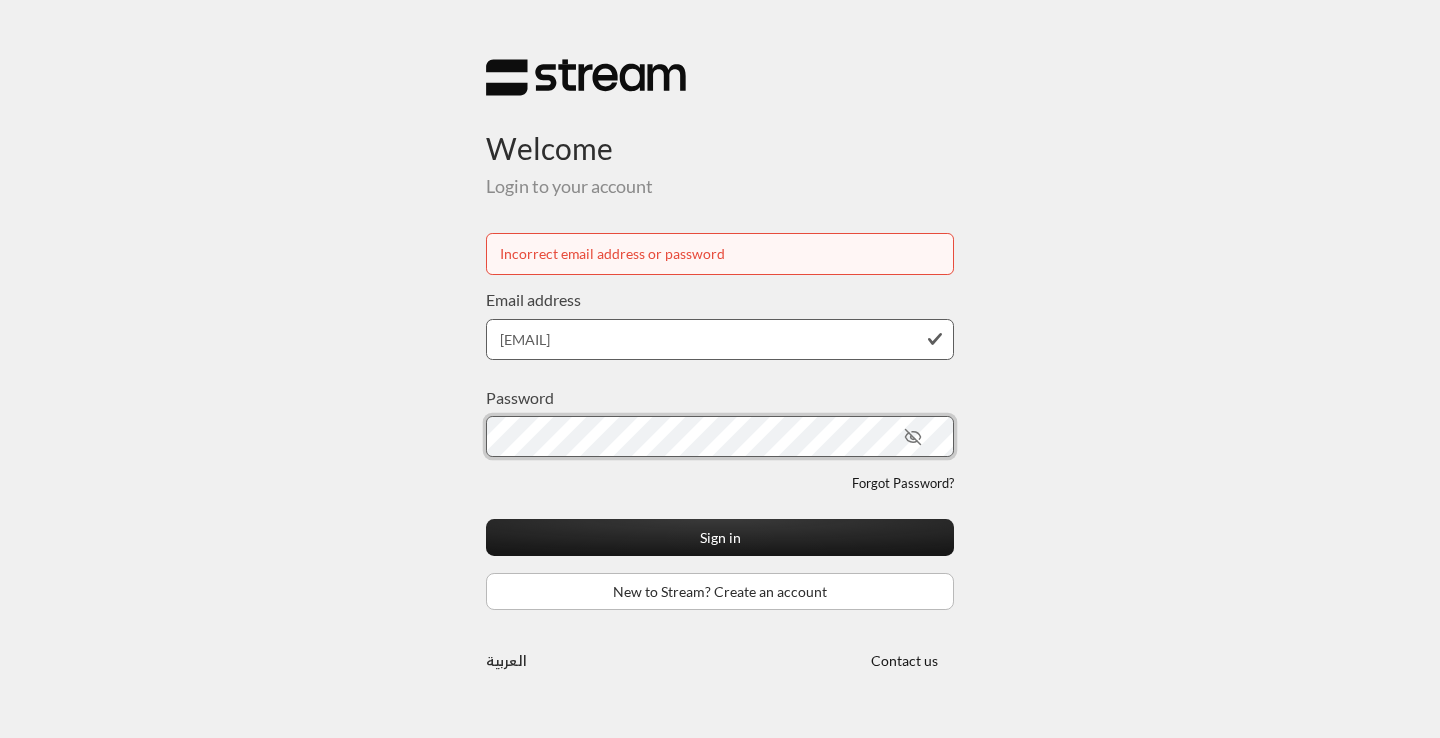 click on "Sign in" at bounding box center (720, 537) 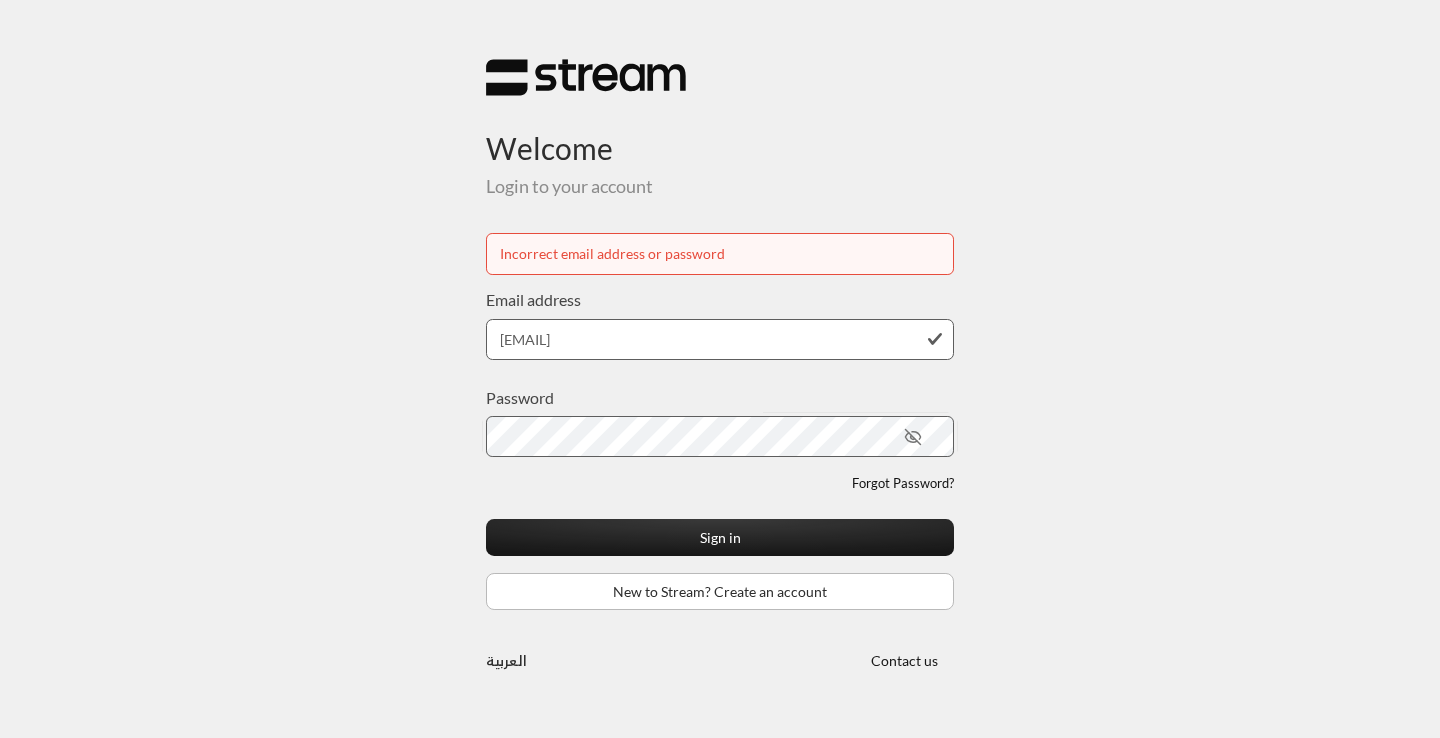 click on "Forgot Password?" at bounding box center [903, 484] 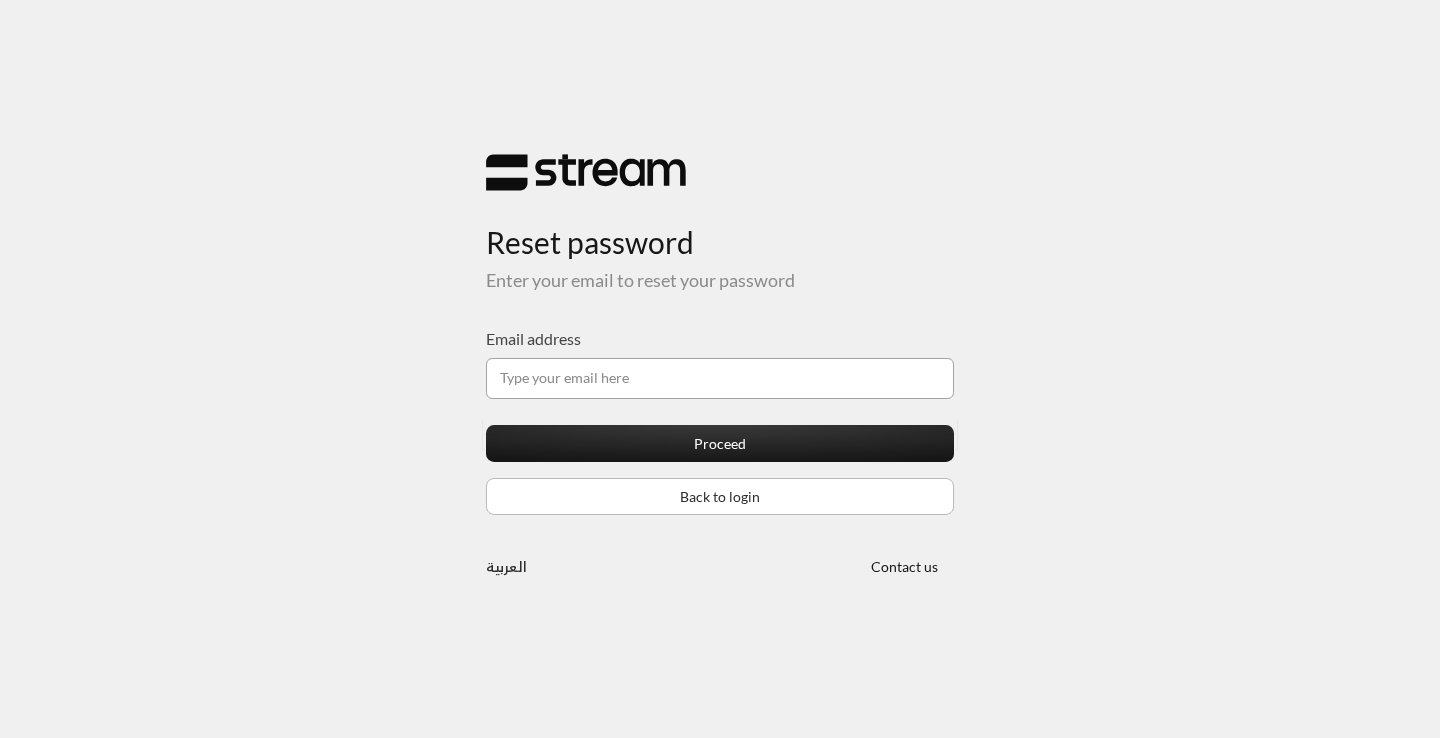 click on "Email address" at bounding box center (720, 378) 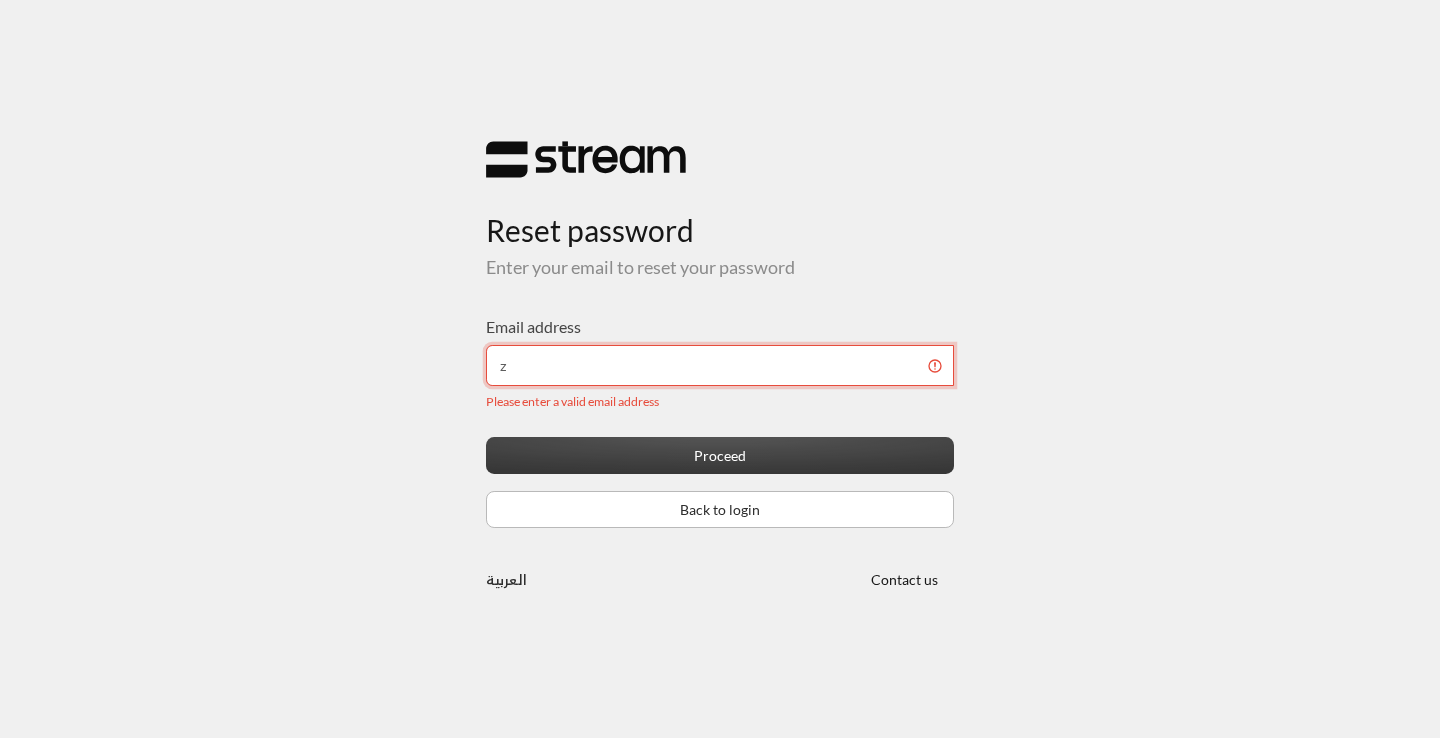 type on "[EMAIL]" 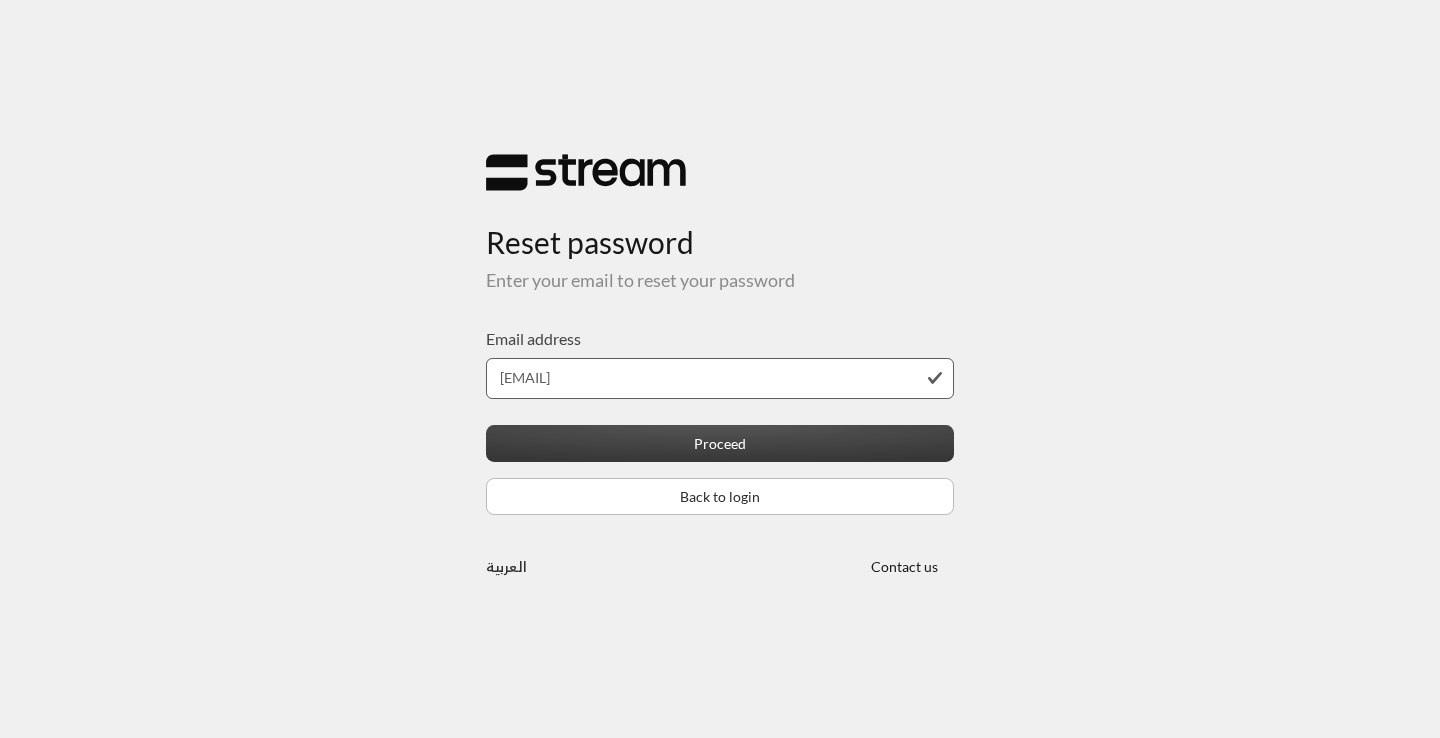 click on "Proceed" at bounding box center (720, 443) 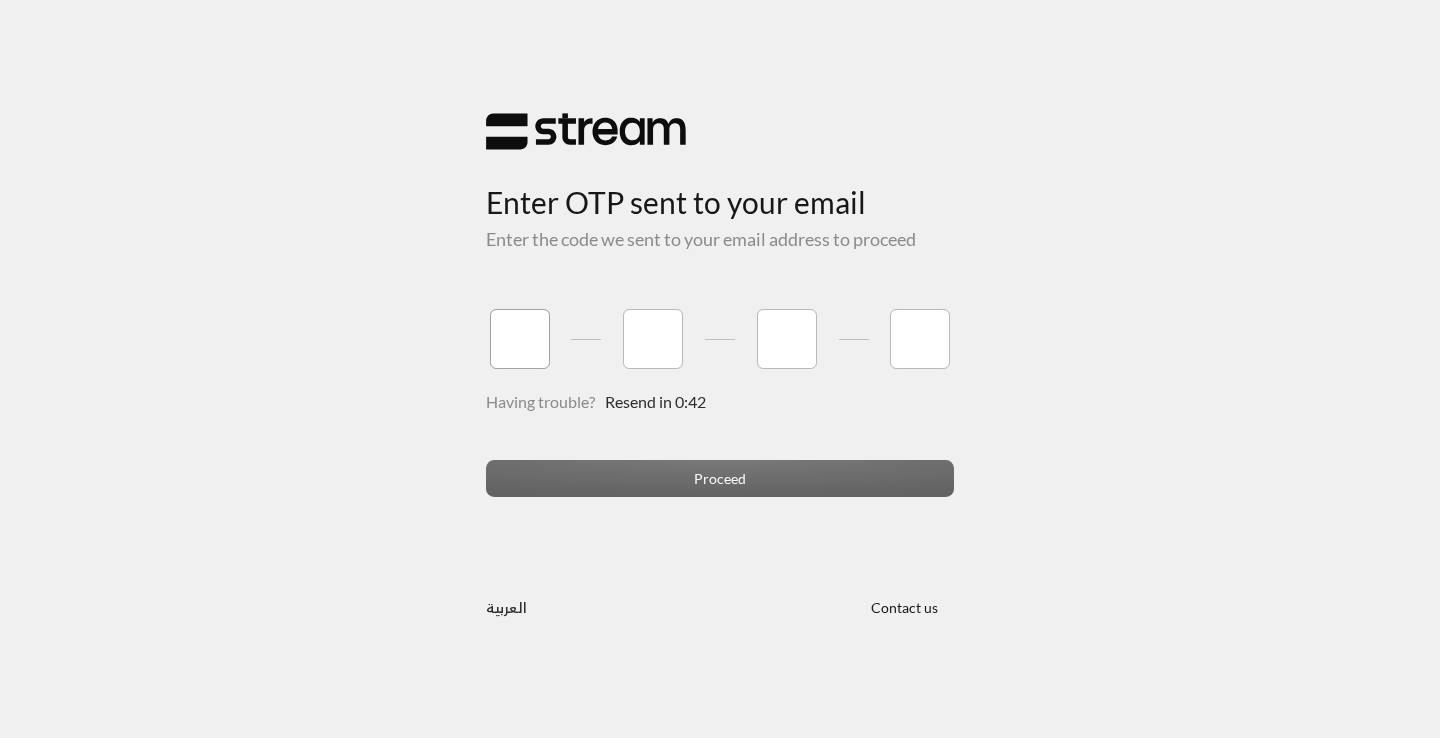 type on "9" 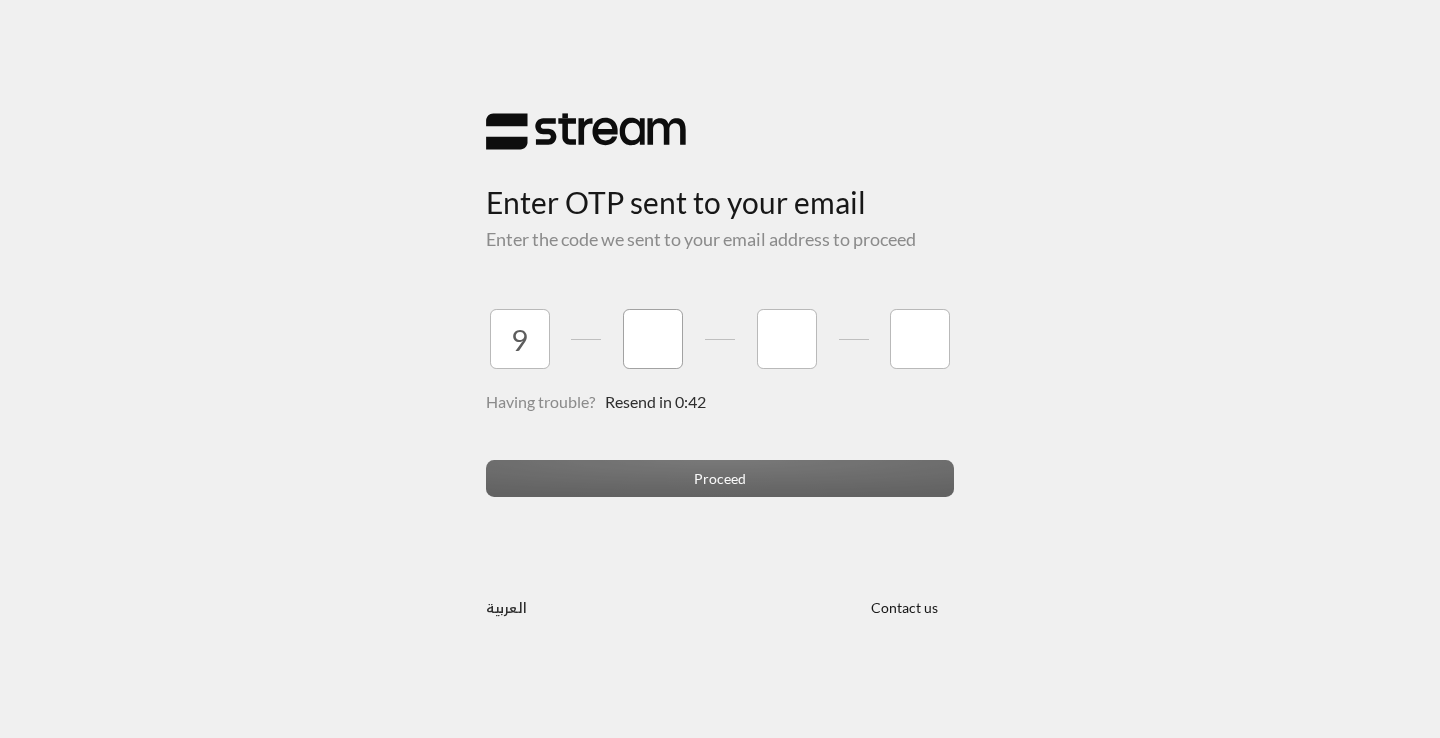 type on "8" 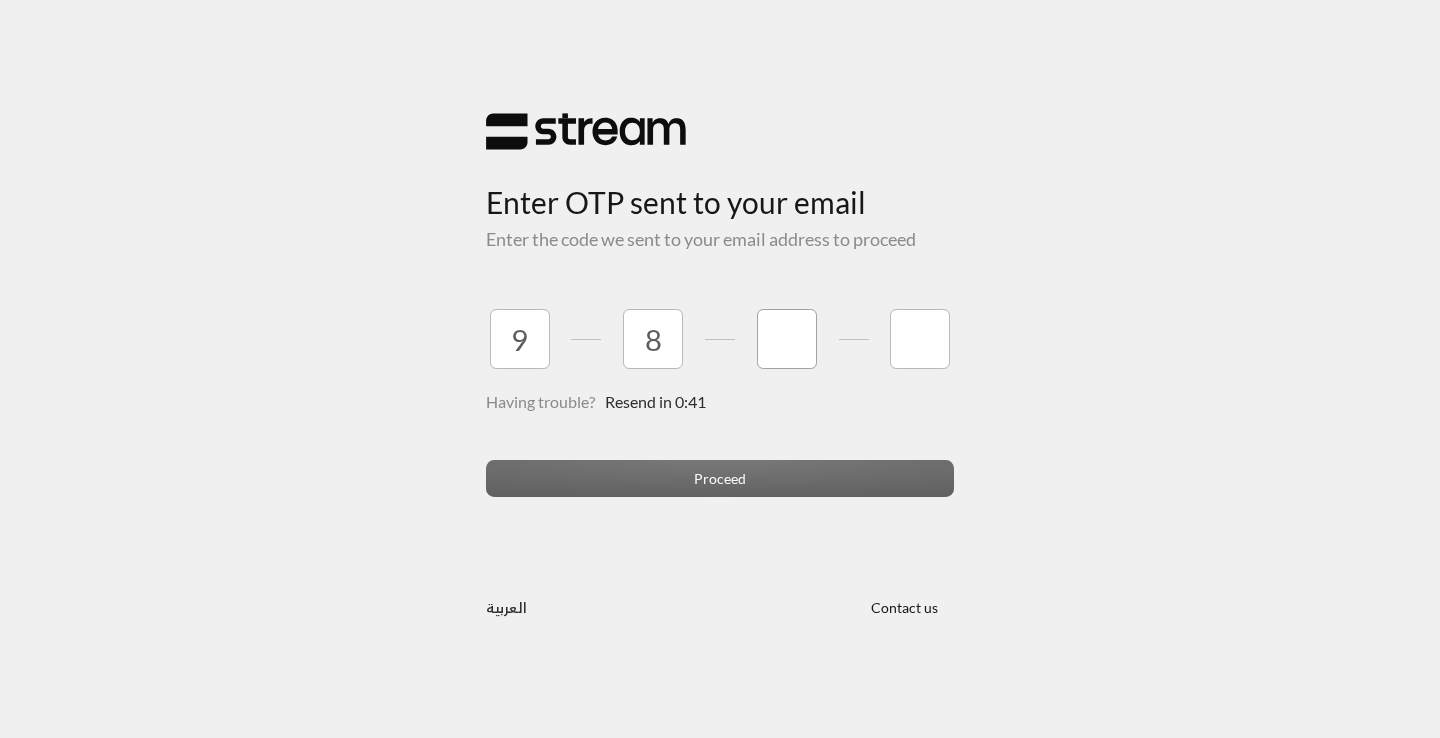type on "4" 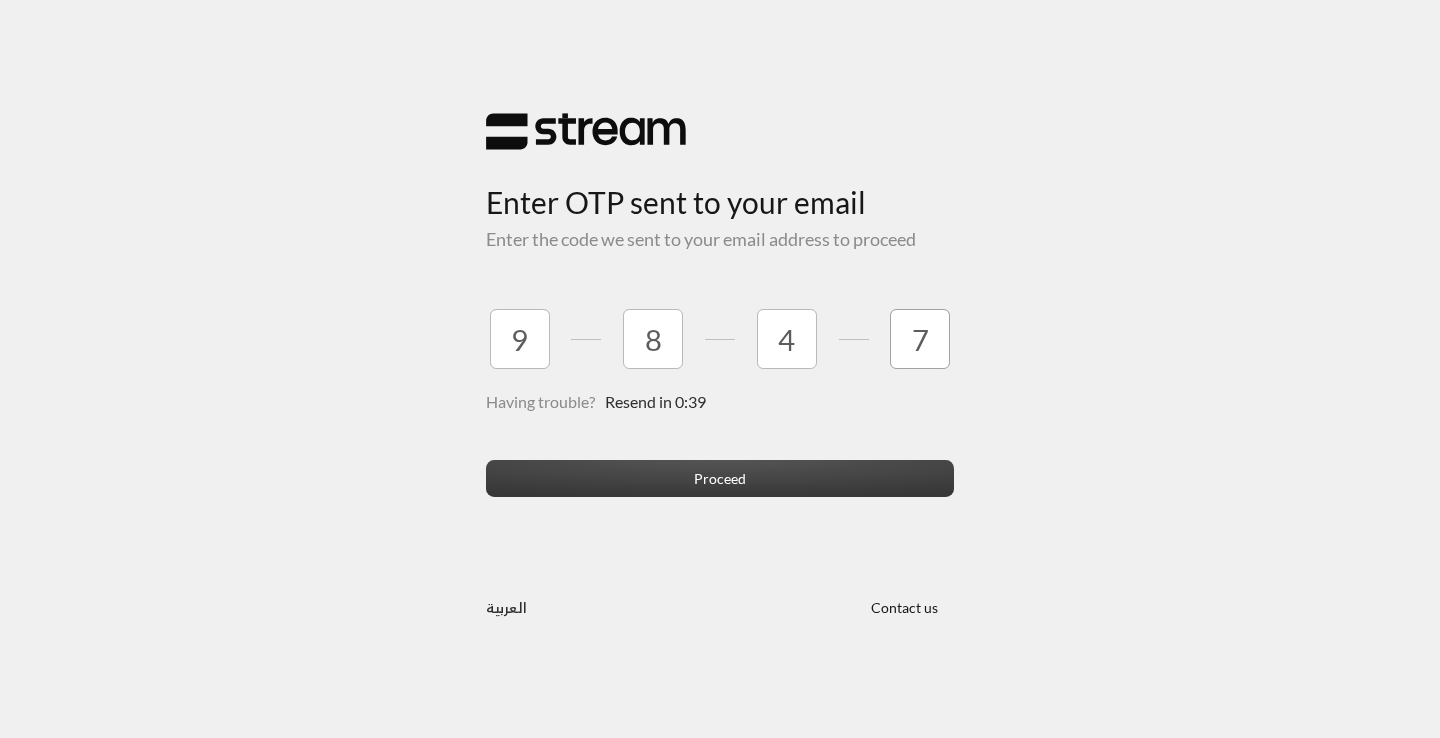 type on "7" 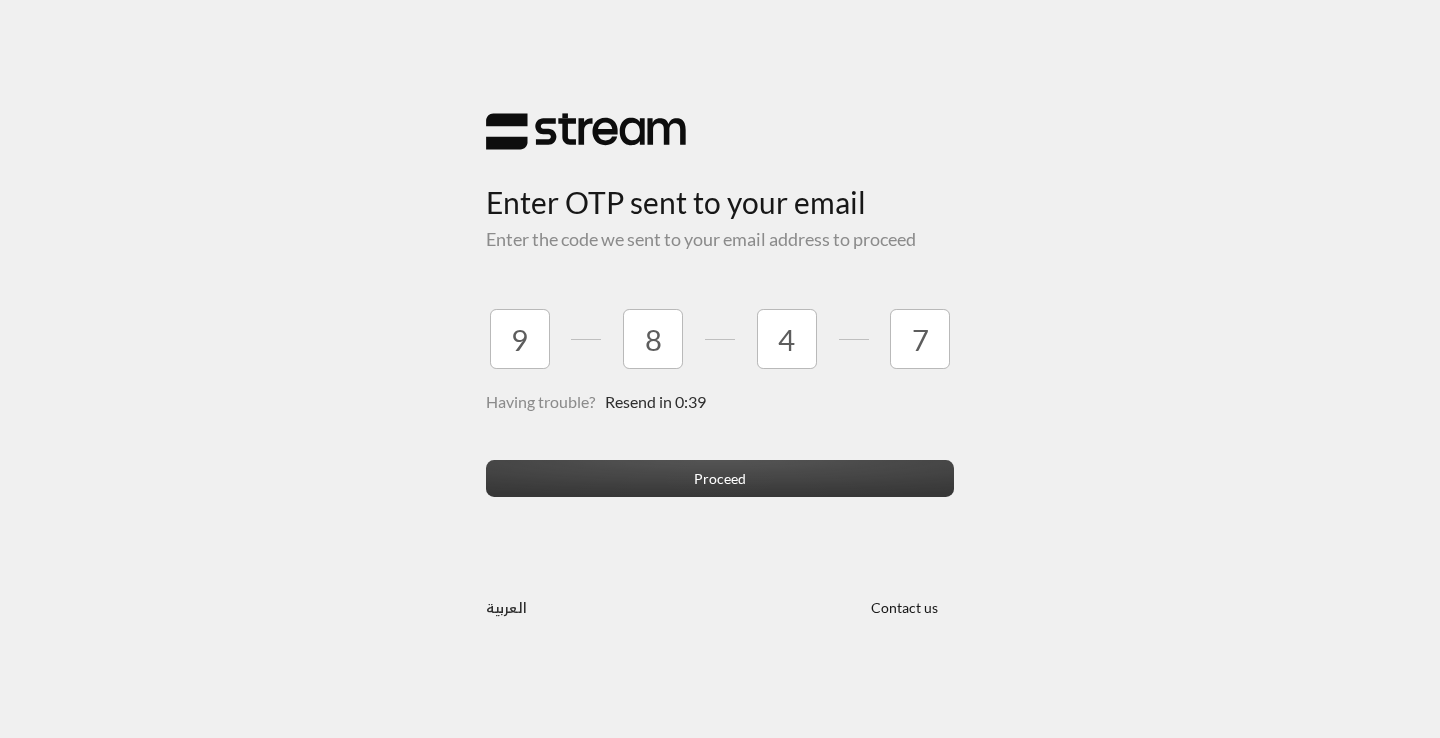 click on "Proceed" at bounding box center [720, 478] 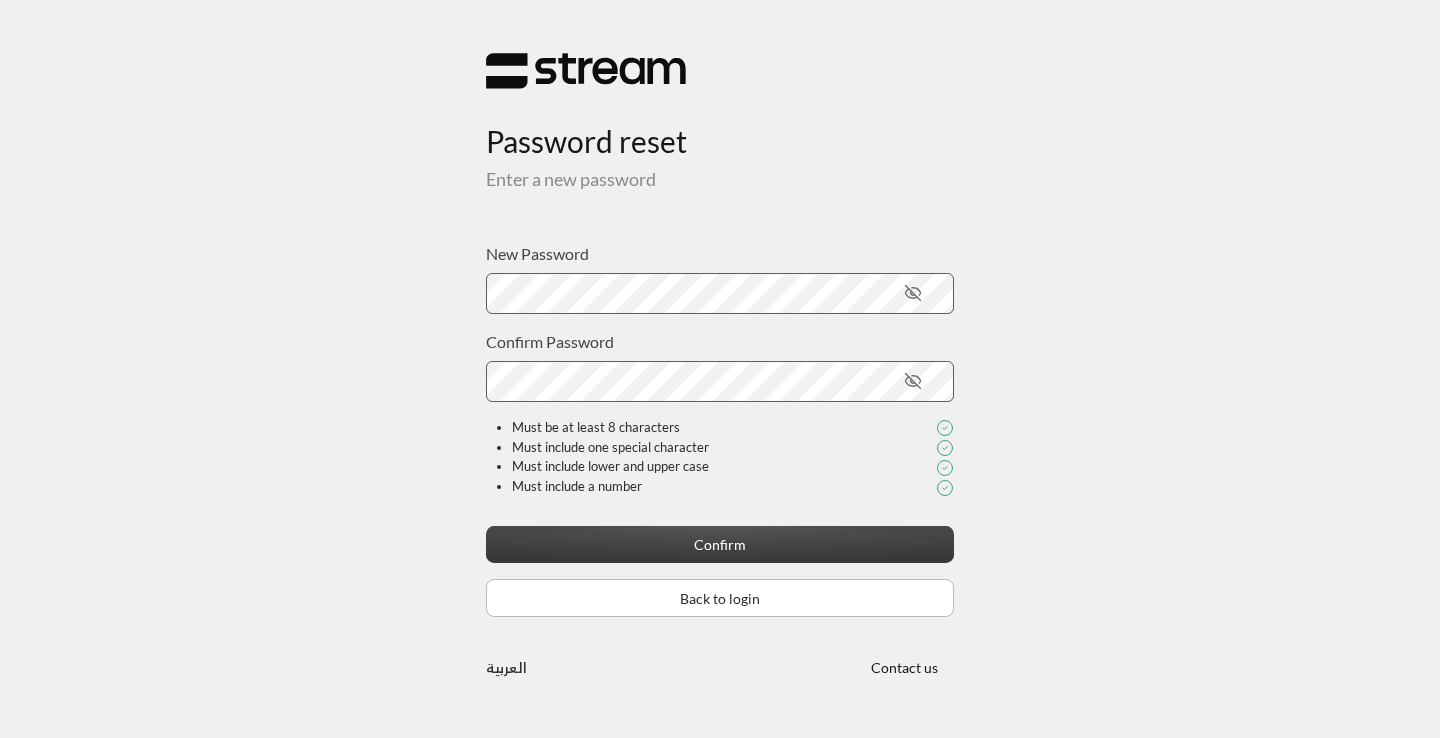 click on "Confirm" at bounding box center [720, 544] 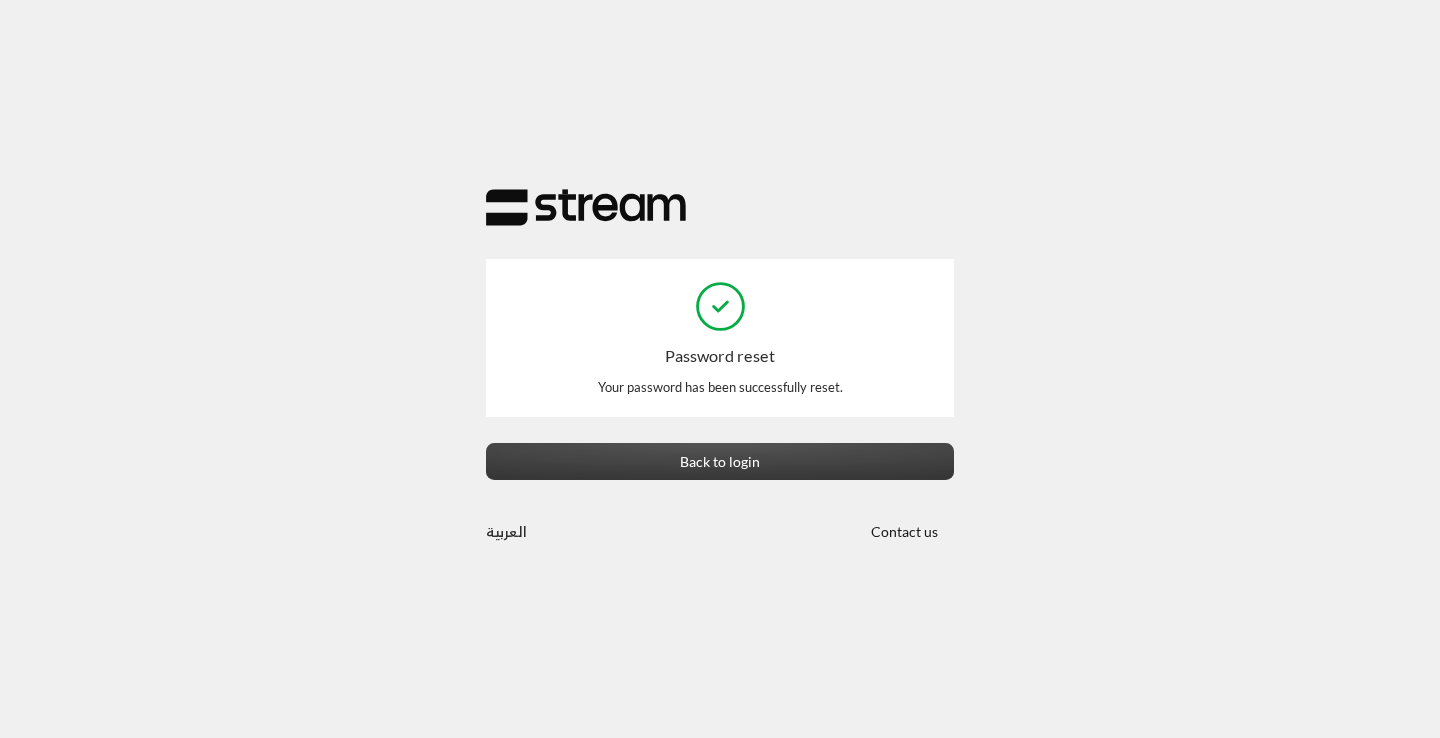 click on "Back to login" at bounding box center [720, 461] 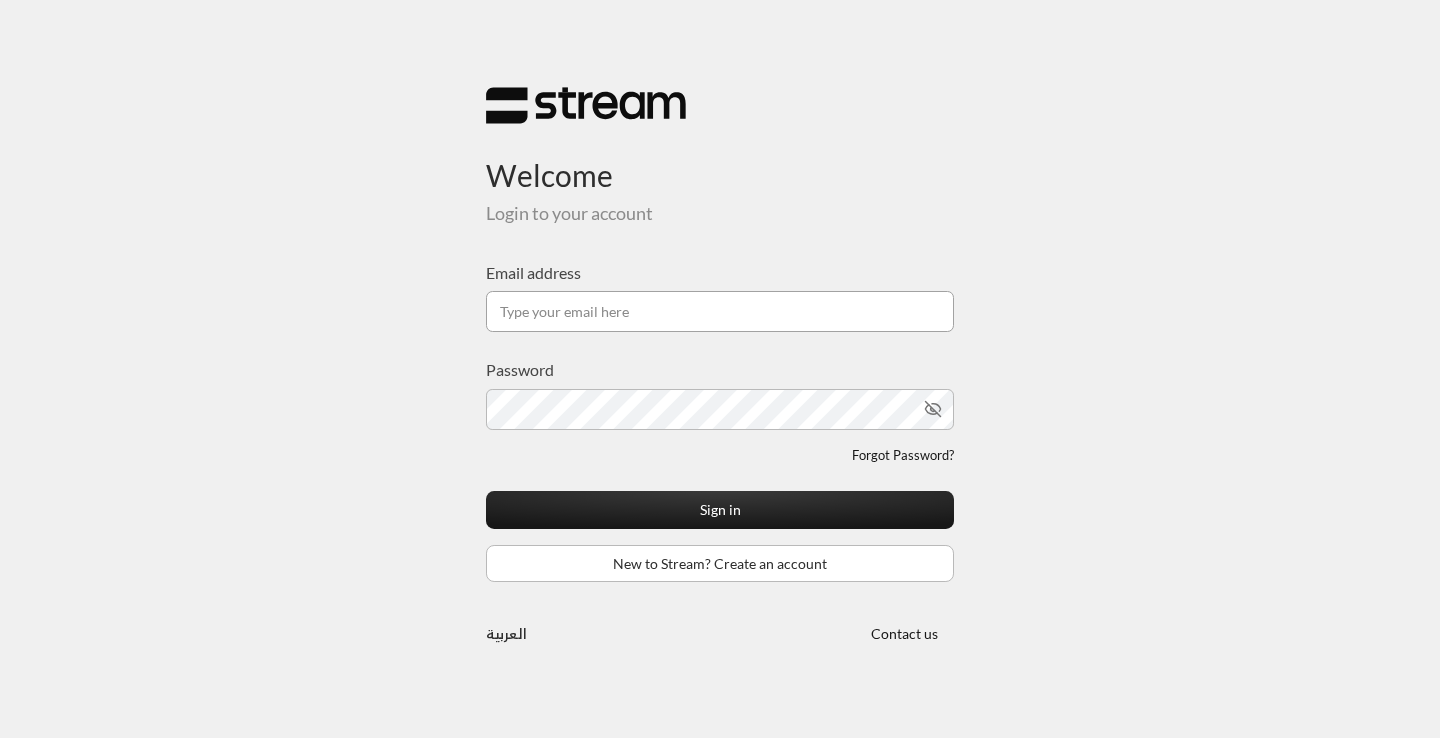 click on "Email address" at bounding box center (720, 311) 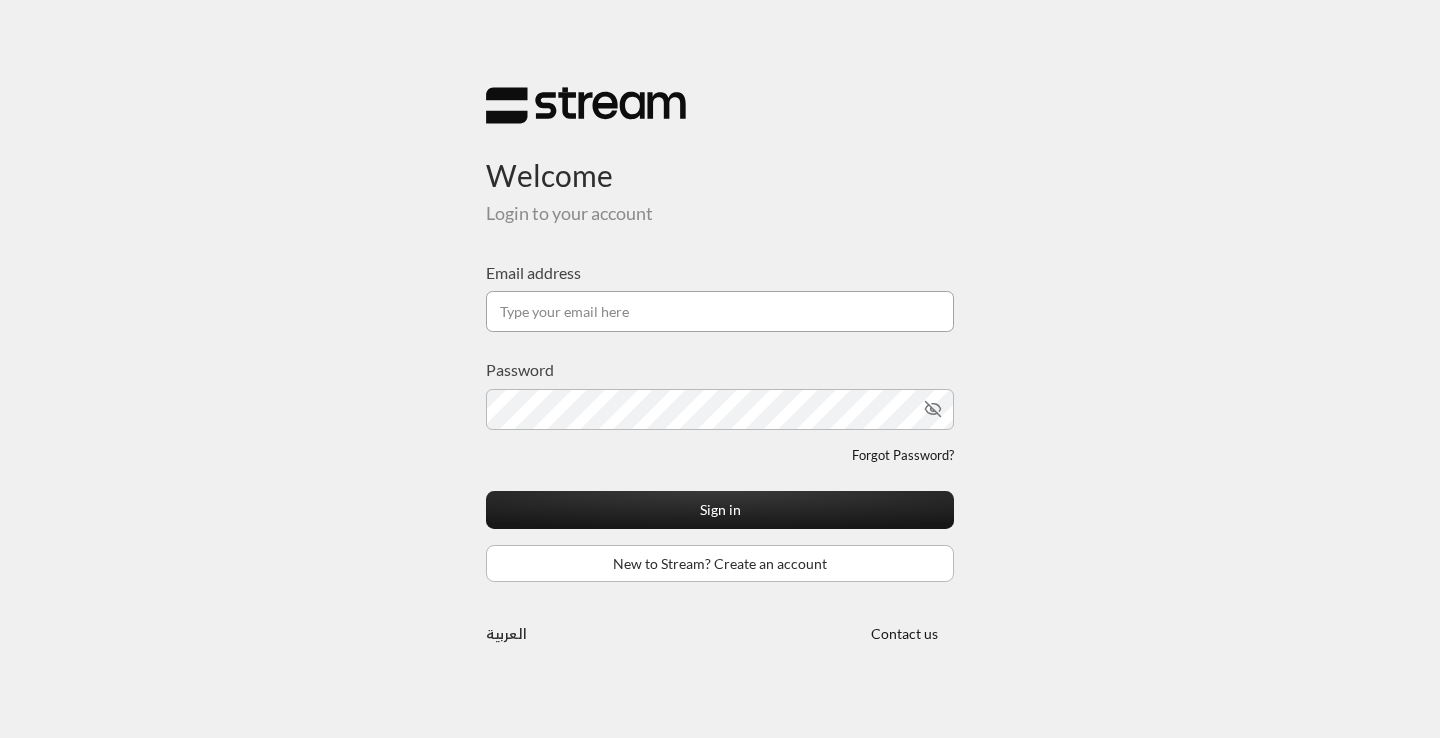 type on "[EMAIL]" 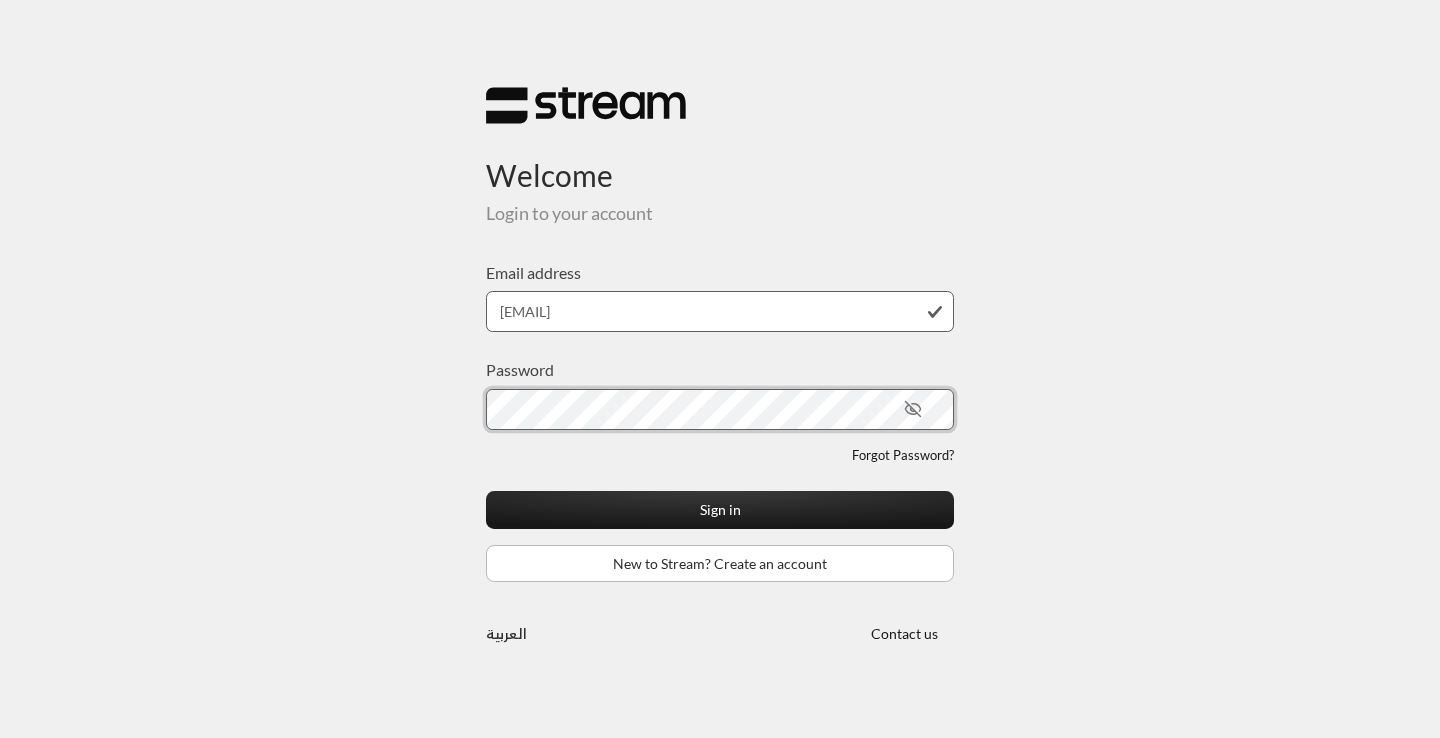 click on "Sign in" at bounding box center (720, 509) 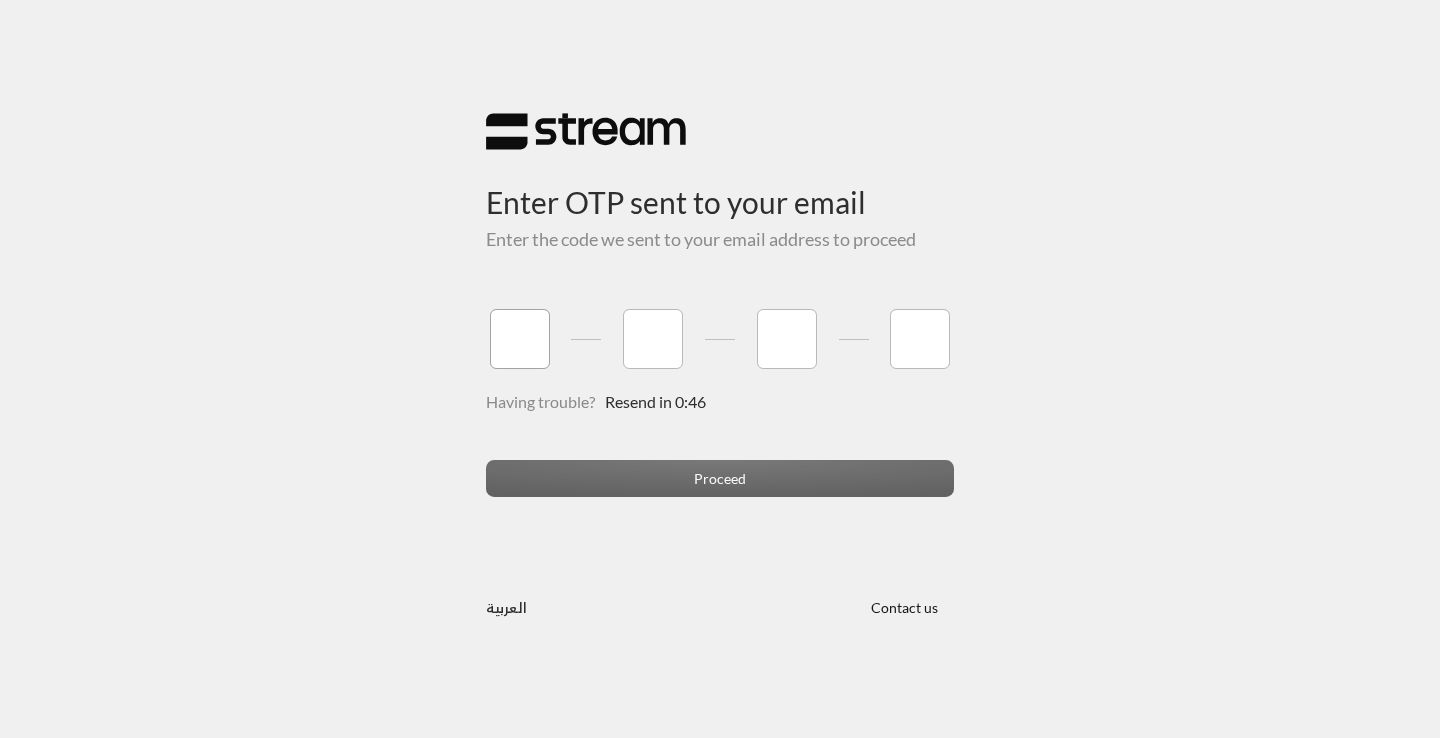 type on "1" 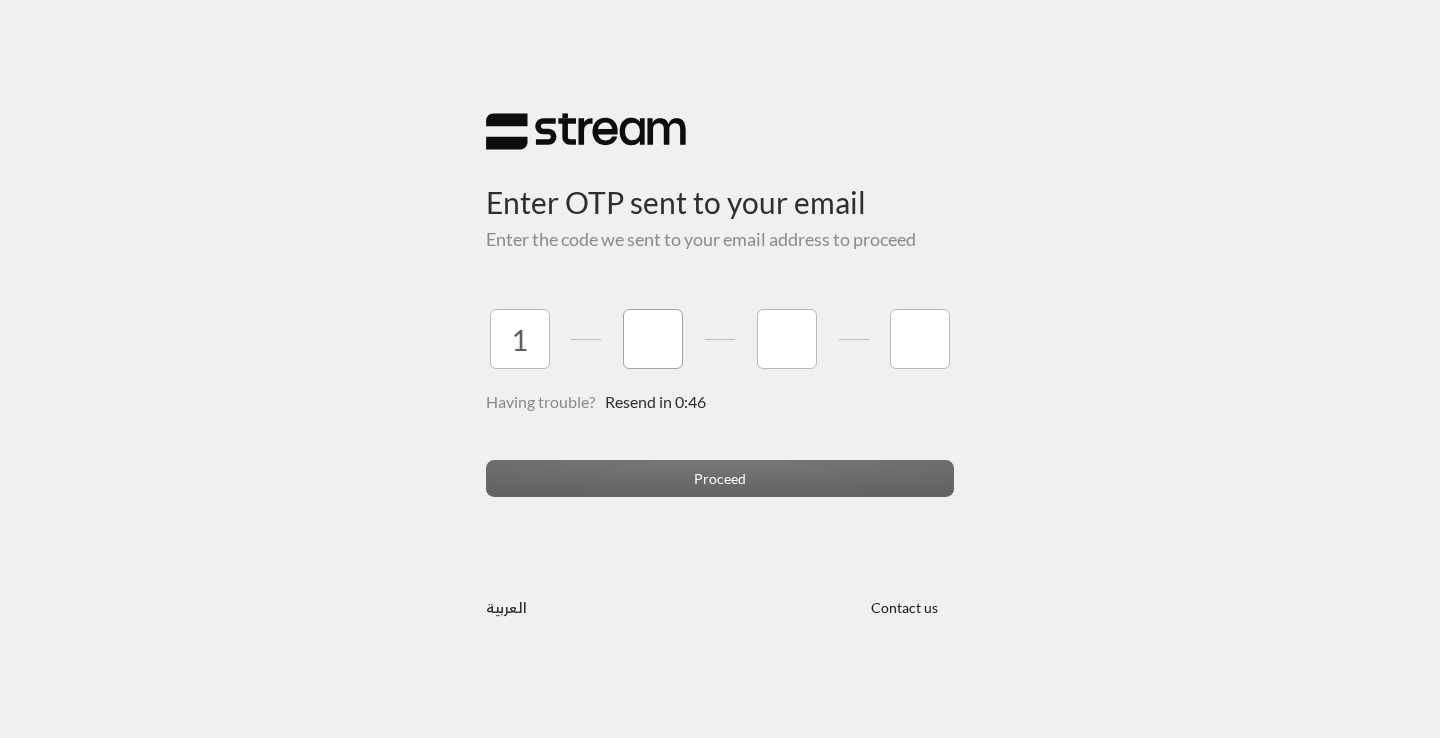 type on "2" 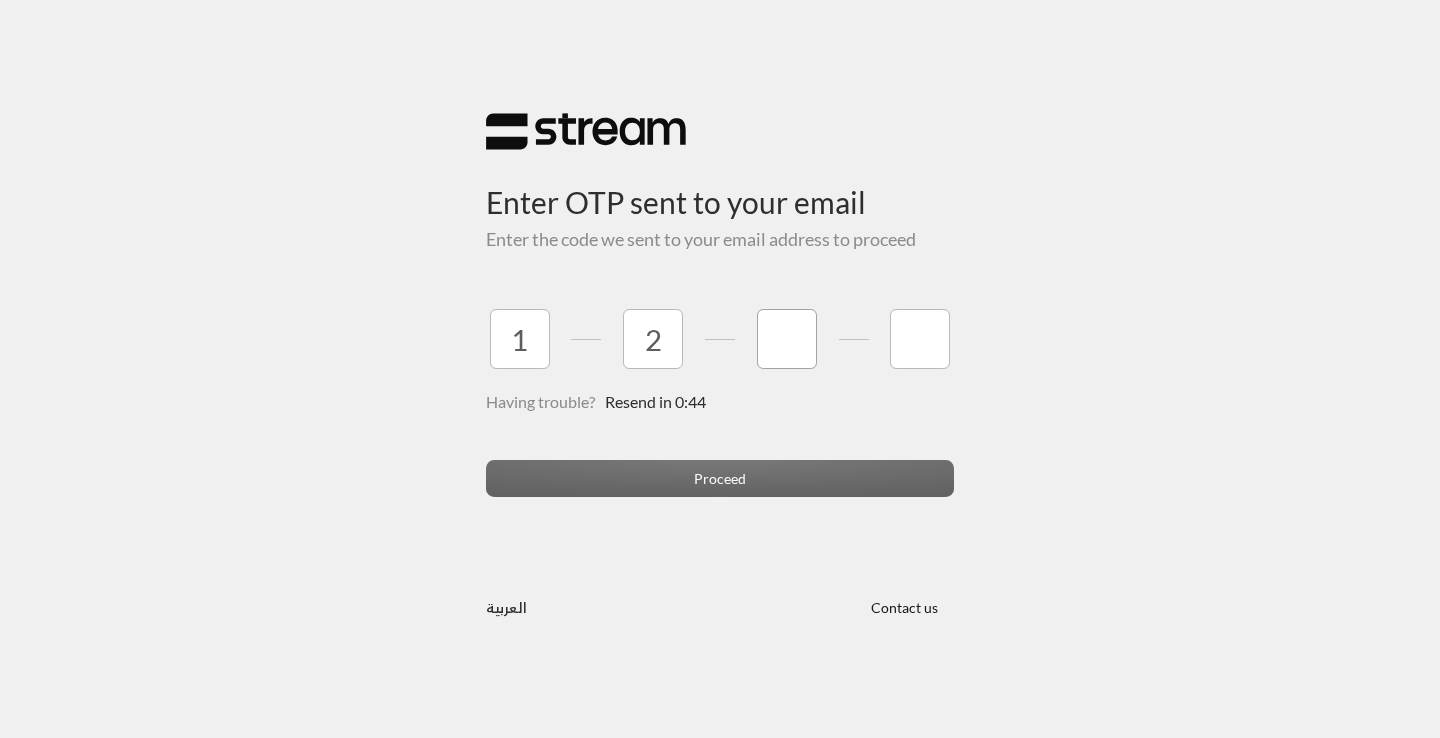 type on "5" 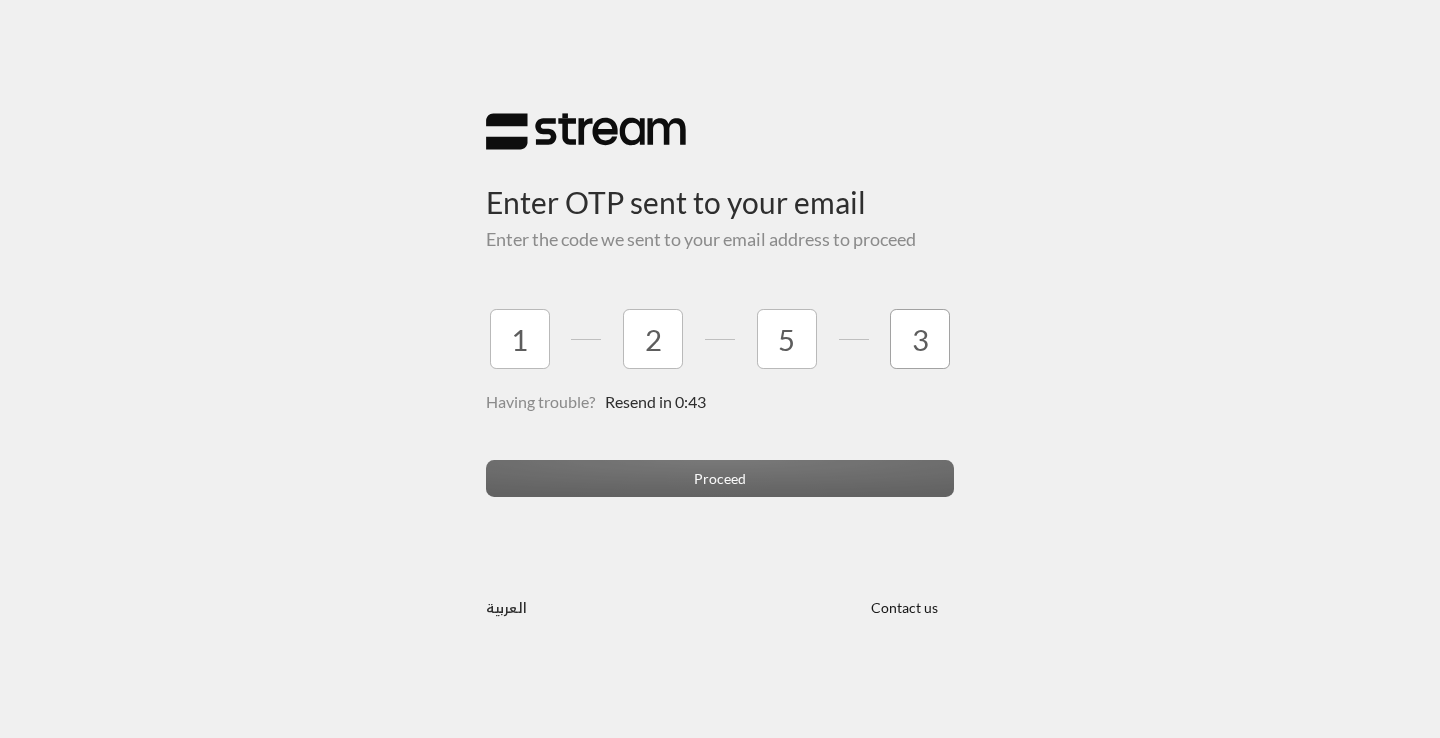 type on "3" 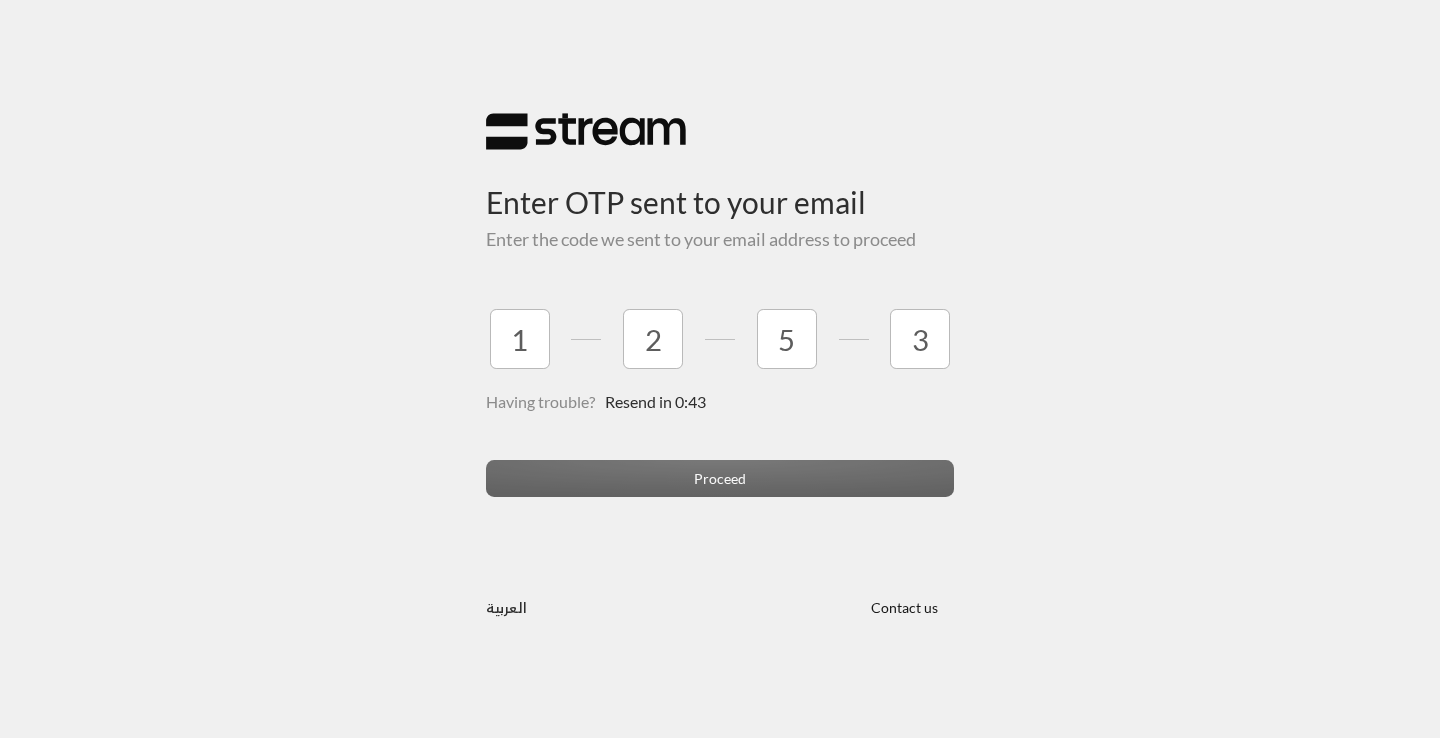 click on "Proceed" at bounding box center [720, 487] 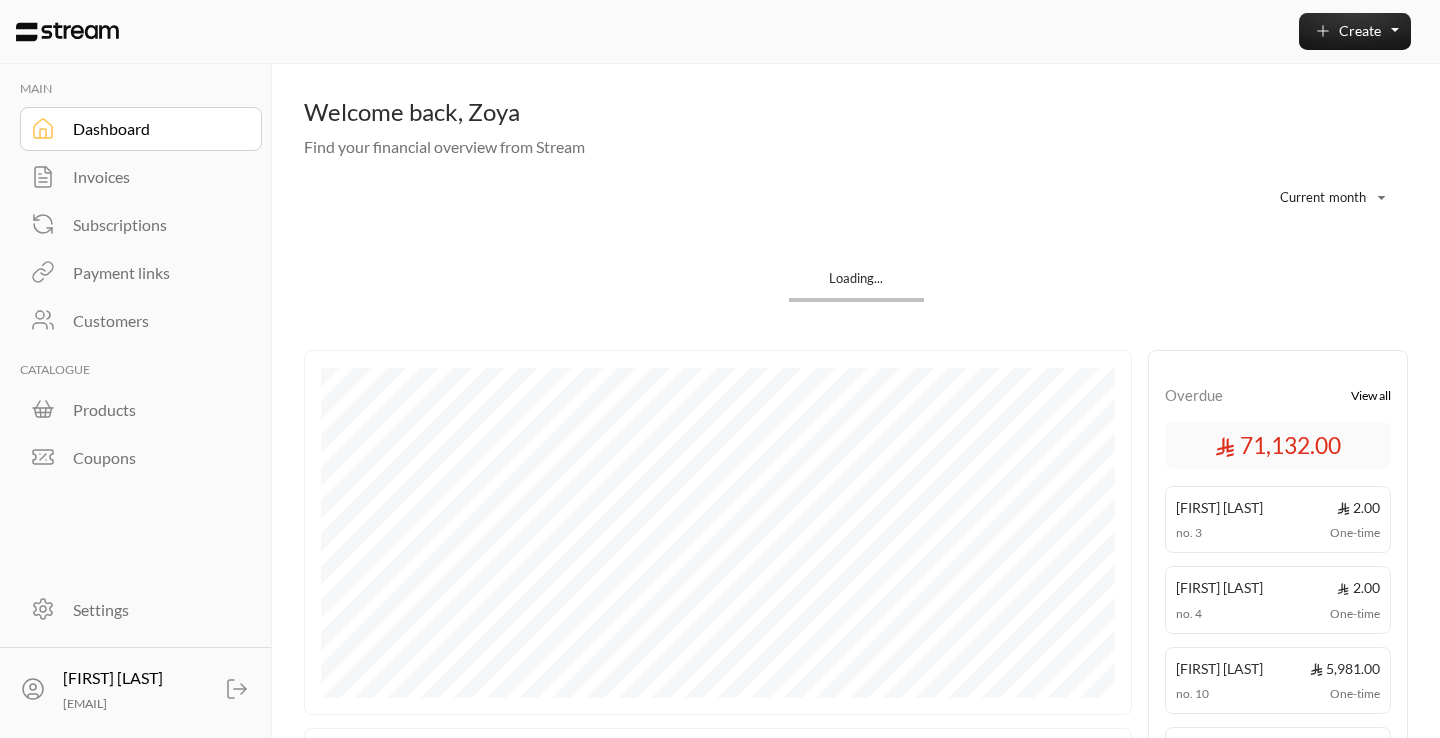click on "Customers" at bounding box center [154, 321] 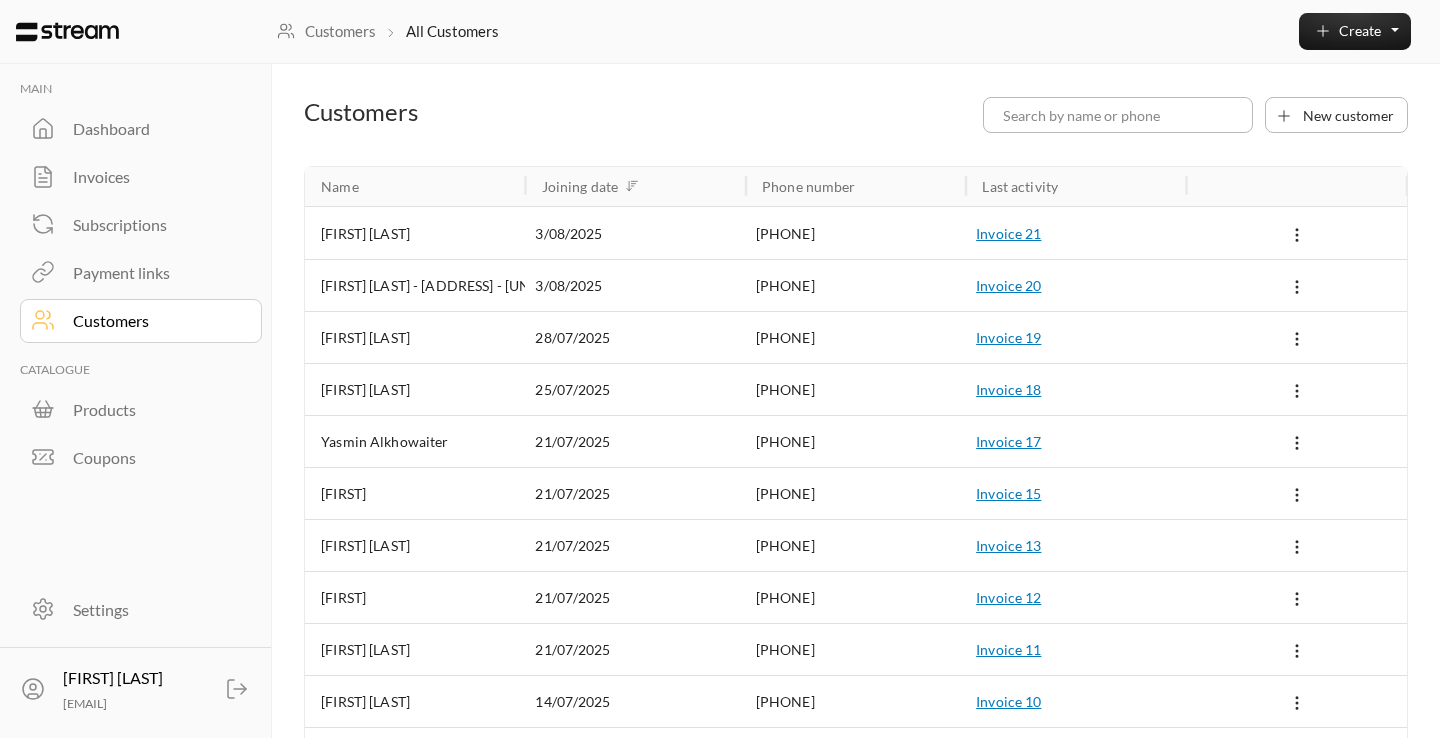 click on "[FIRST] [LAST] - [ADDRESS] - [UNIT]" at bounding box center (415, 285) 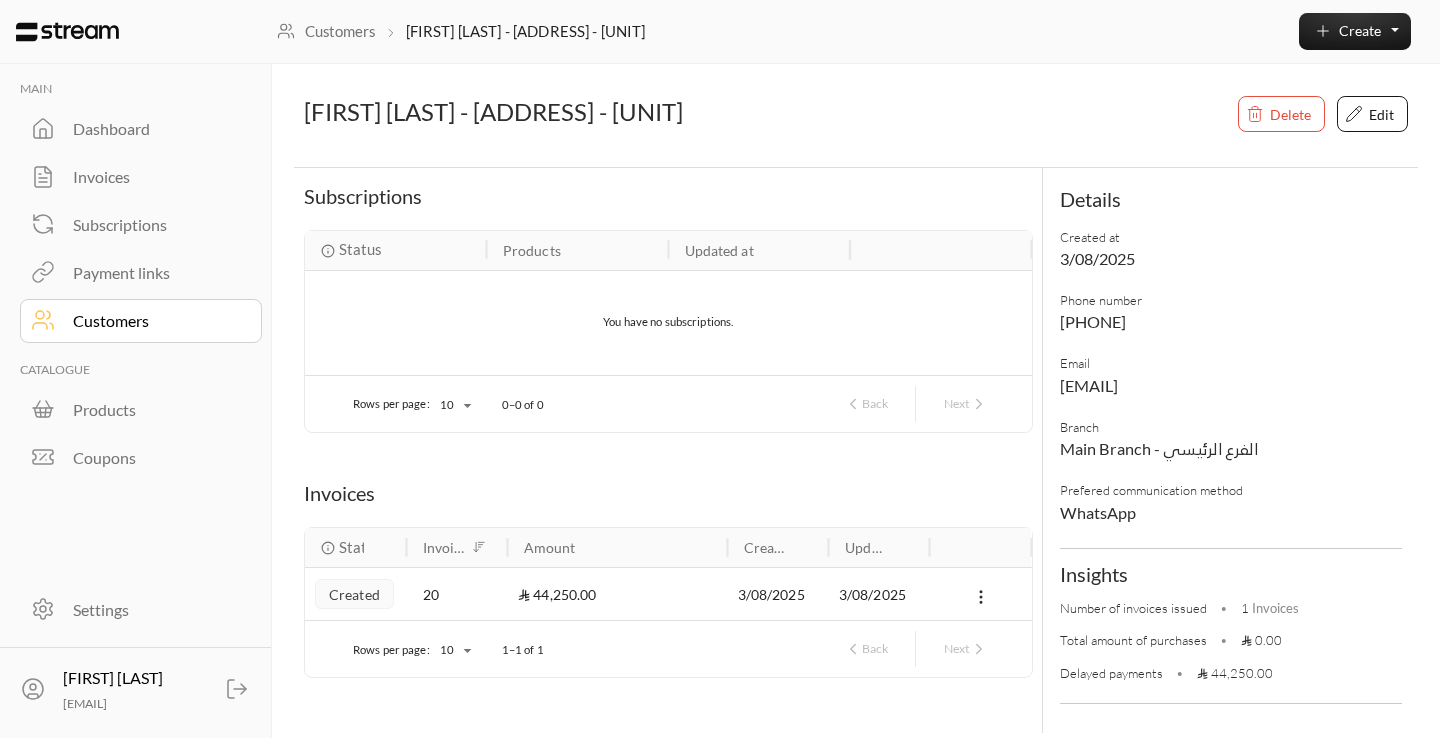 click on "44,250.00" at bounding box center [618, 594] 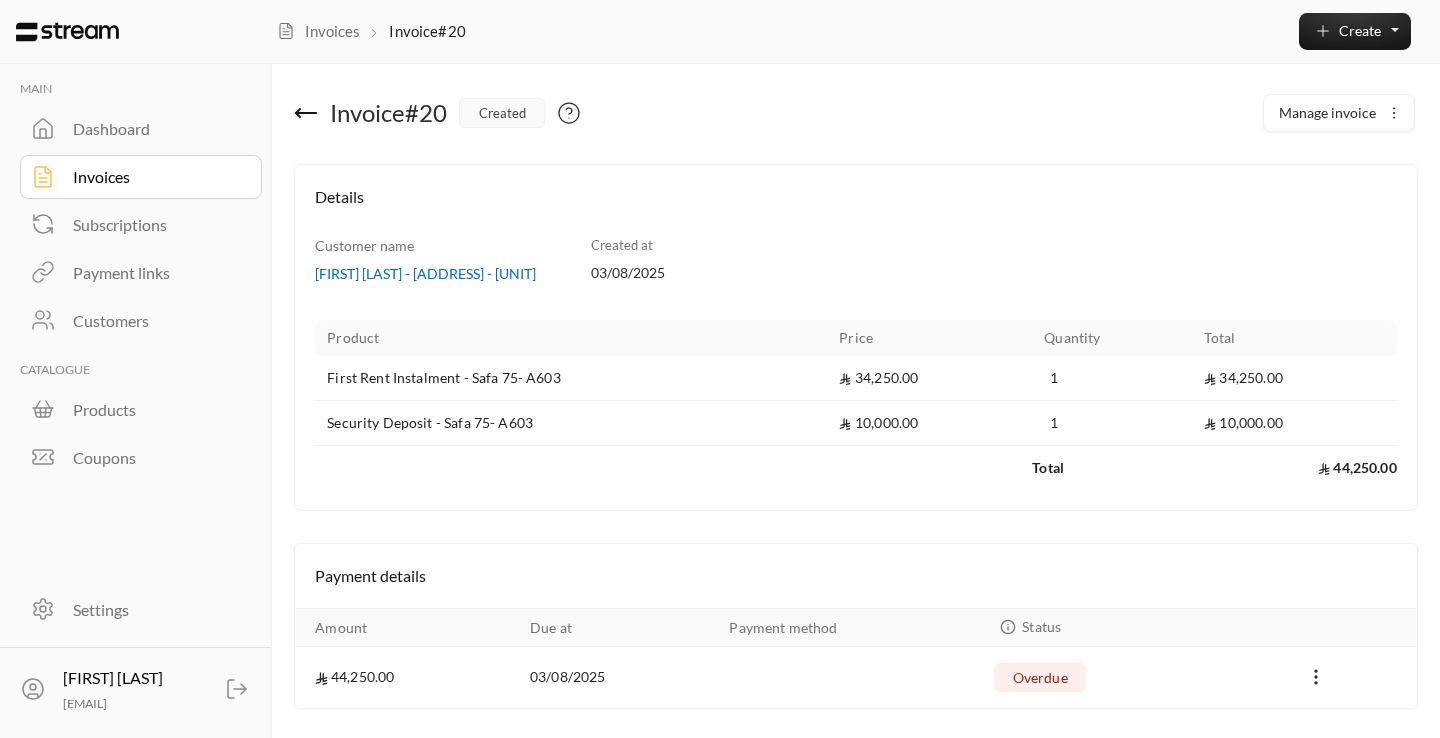 scroll, scrollTop: 0, scrollLeft: 0, axis: both 